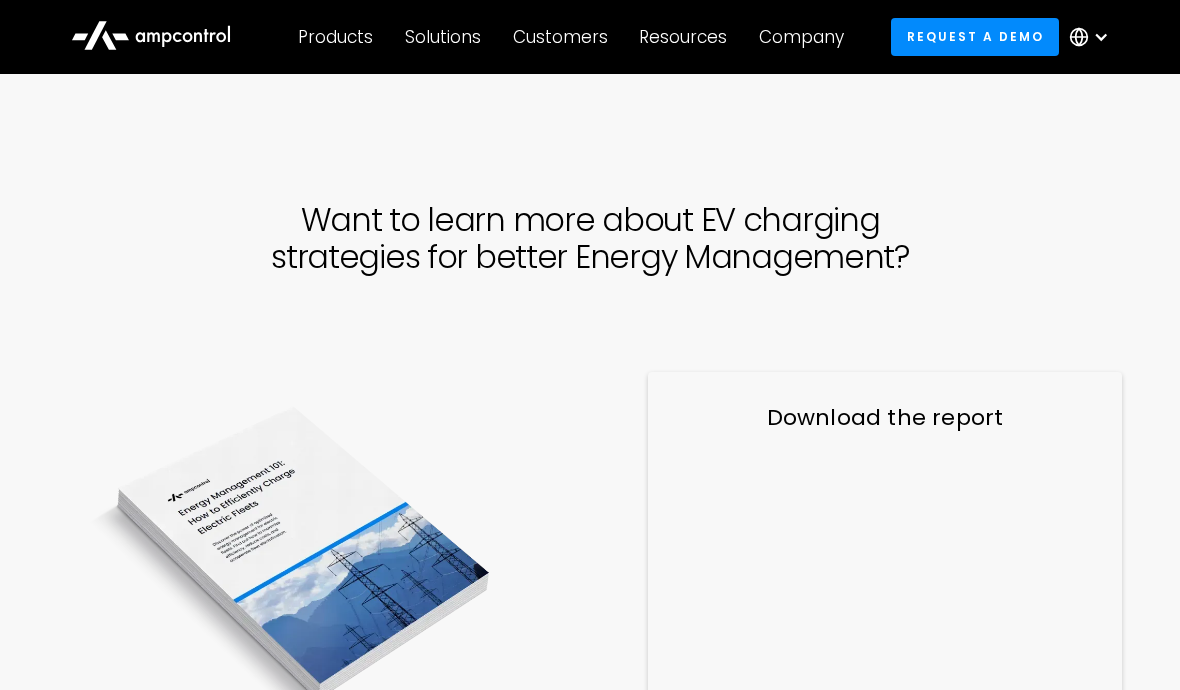 scroll, scrollTop: 0, scrollLeft: 0, axis: both 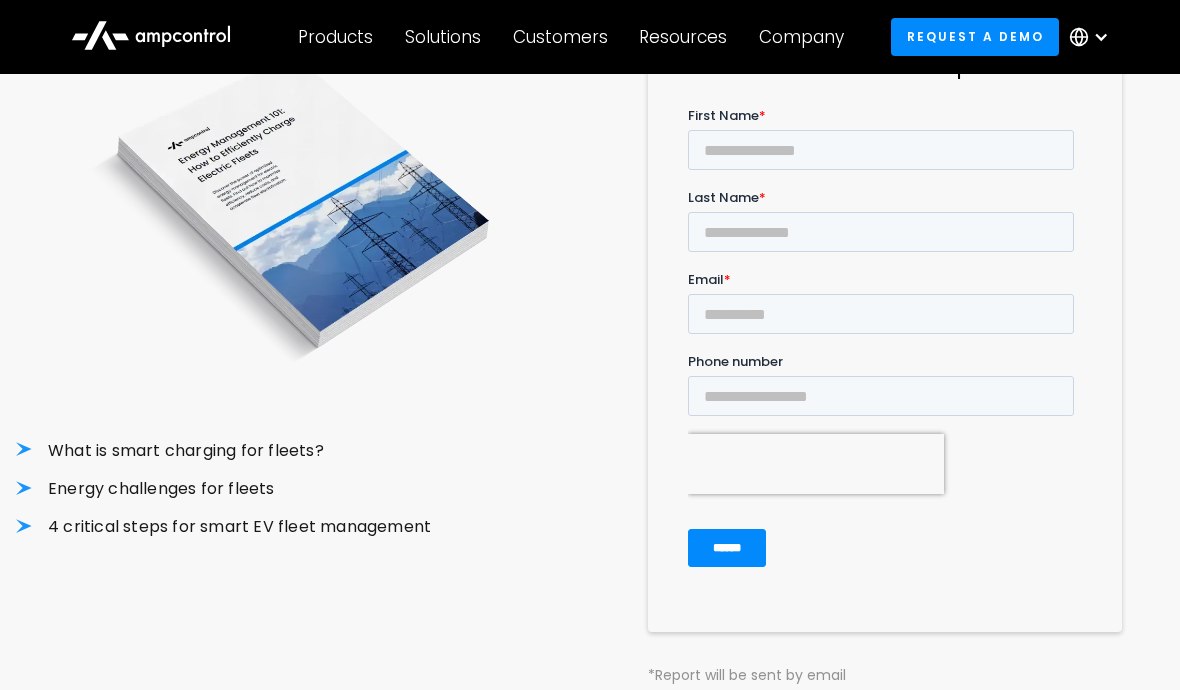 click on "4 critical steps for smart EV fleet management" at bounding box center (295, 527) 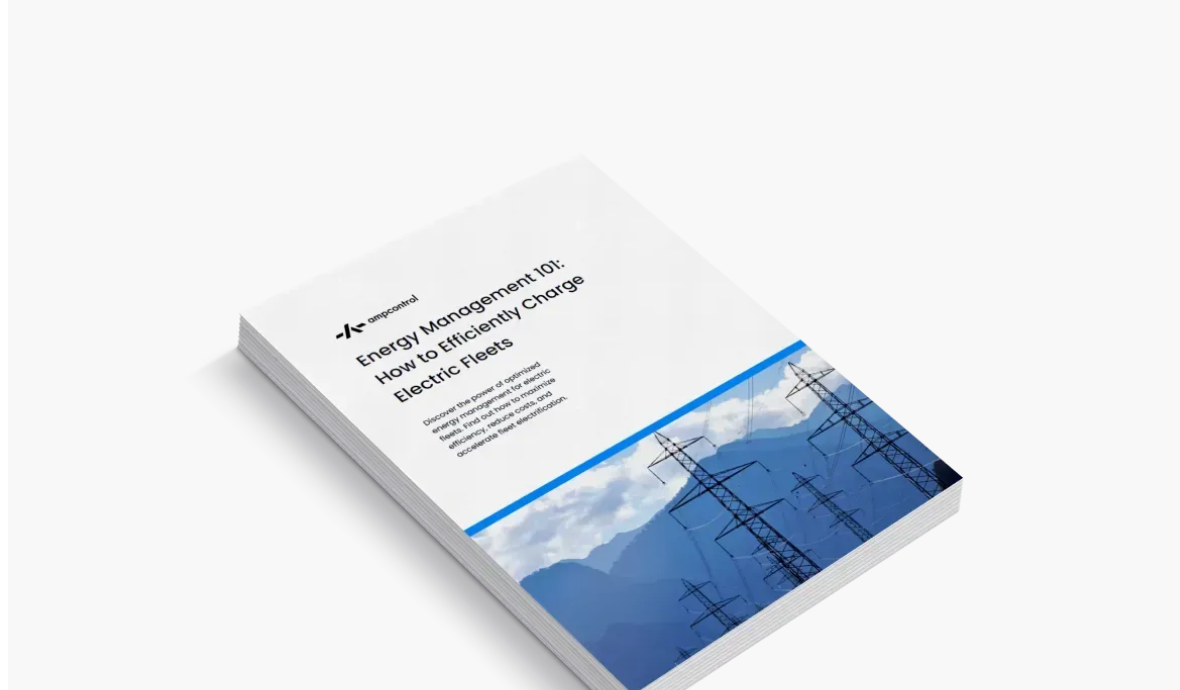 scroll, scrollTop: 0, scrollLeft: 0, axis: both 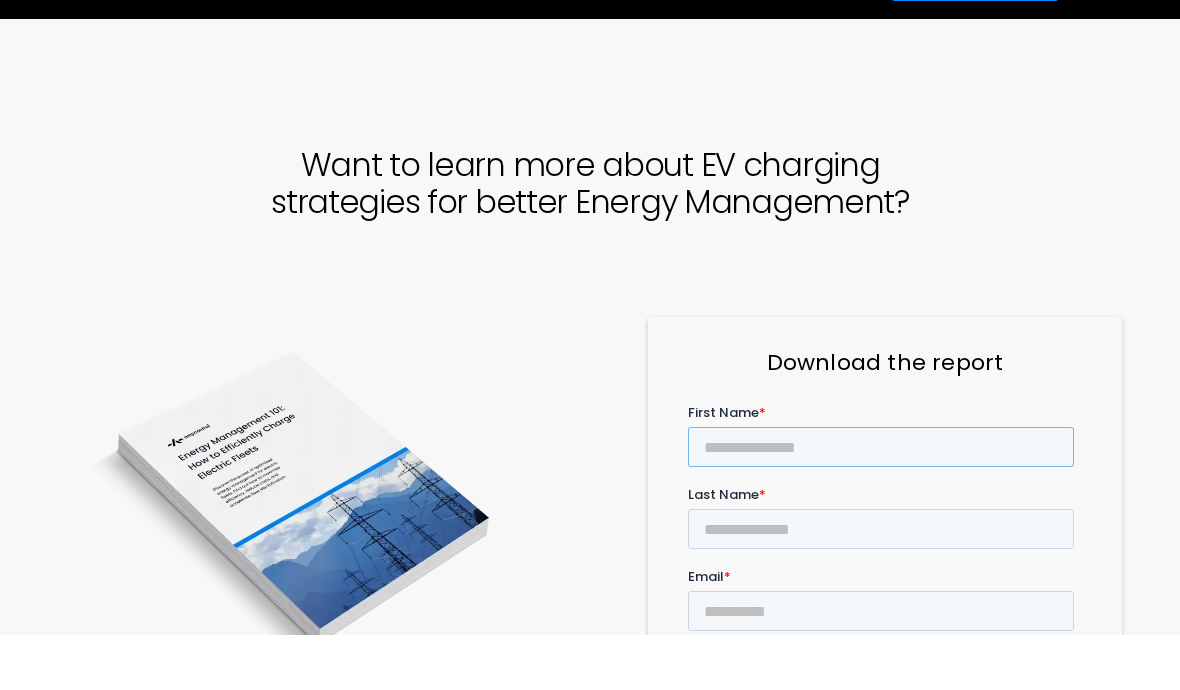 click on "First Name *" at bounding box center (880, 447) 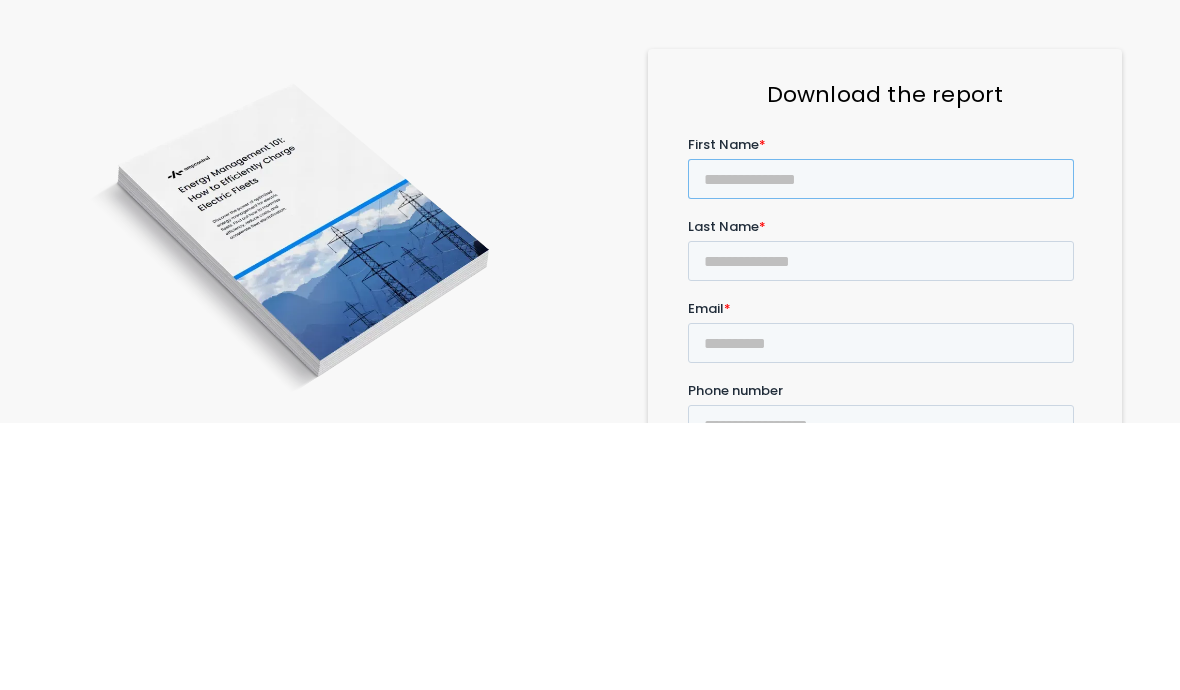 type on "*" 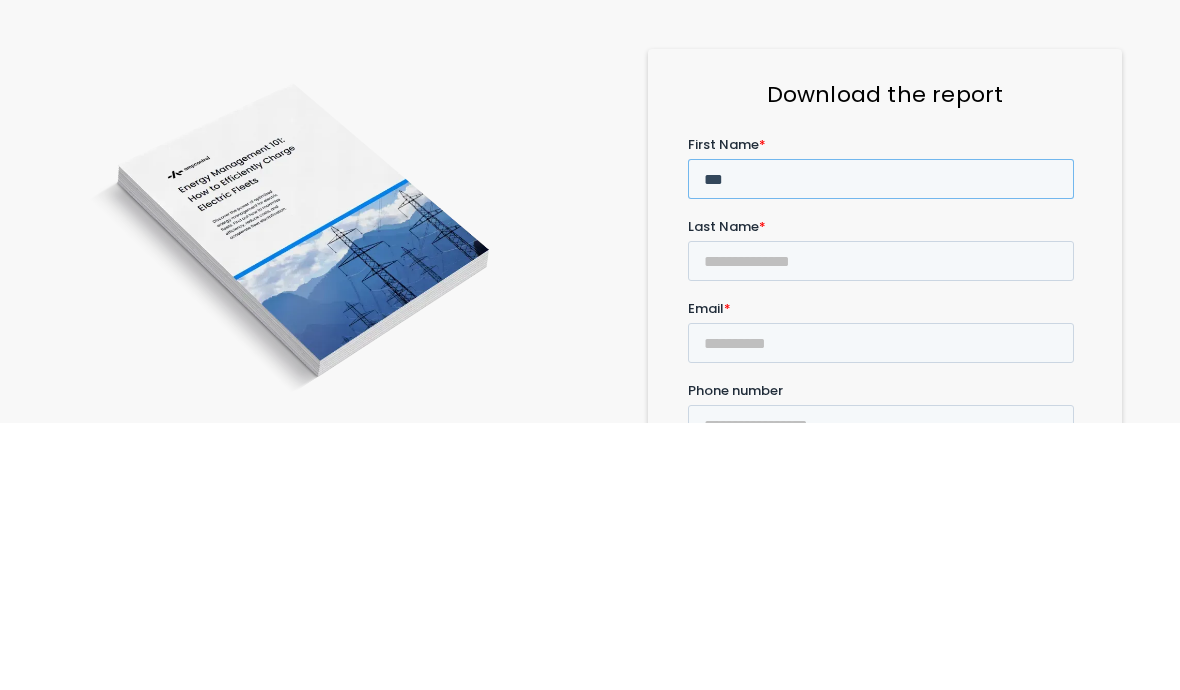 type on "***" 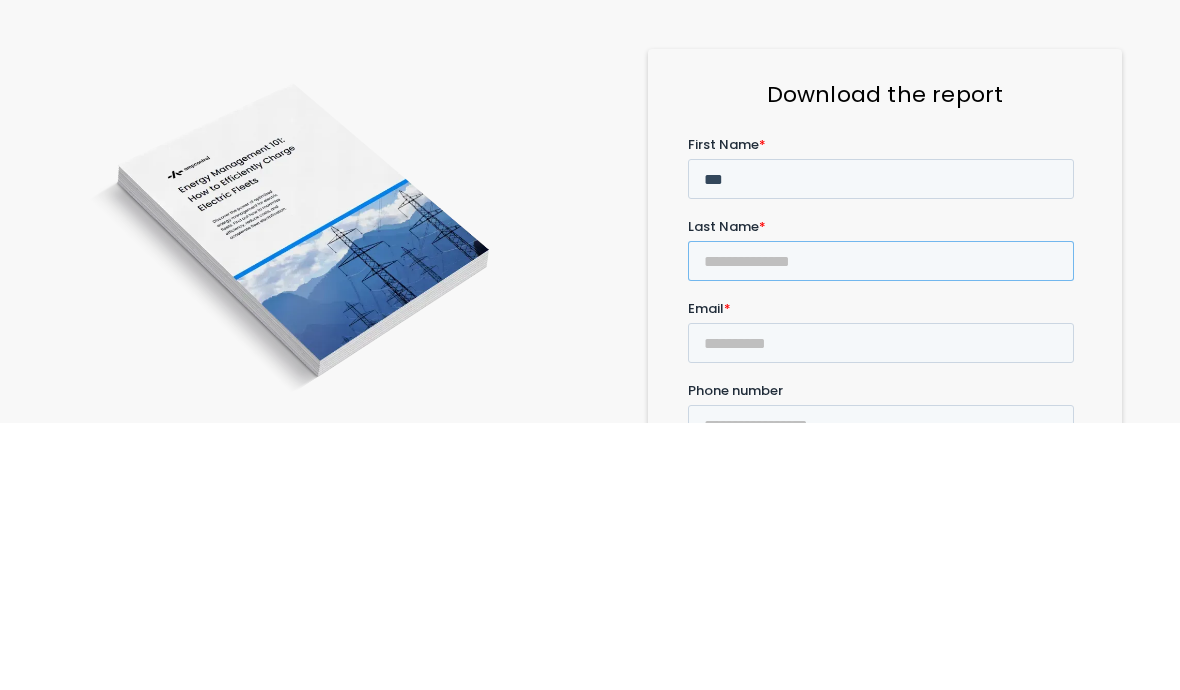 click on "Last Name *" at bounding box center [880, 261] 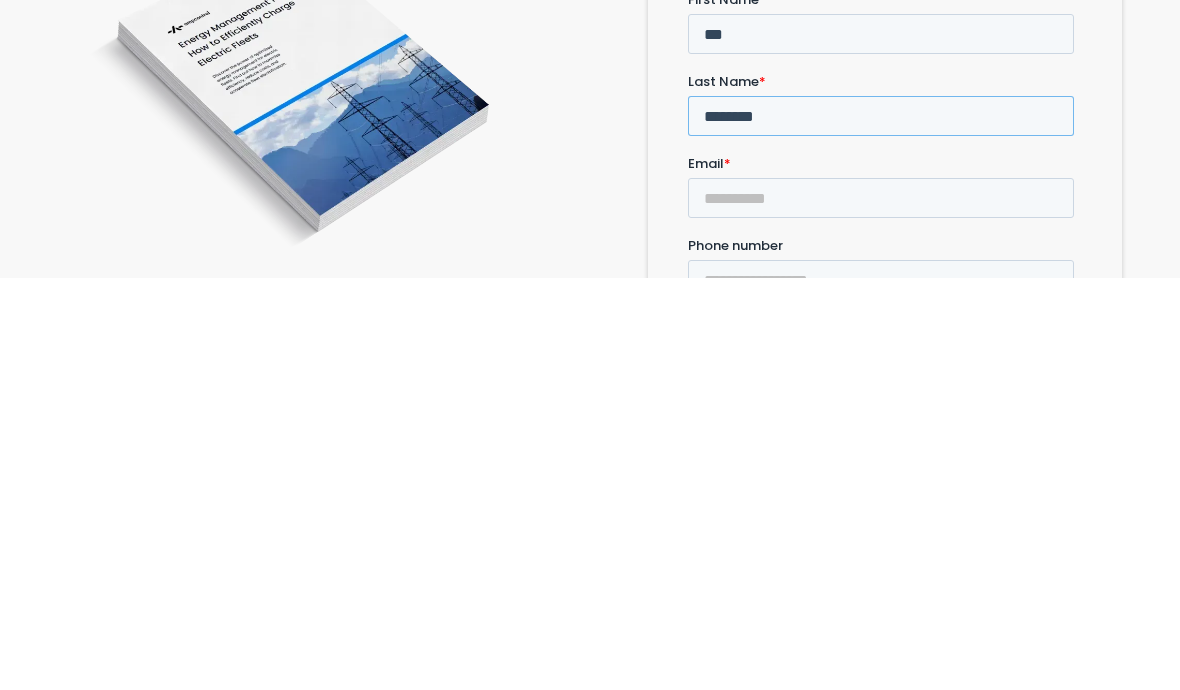 type on "*******" 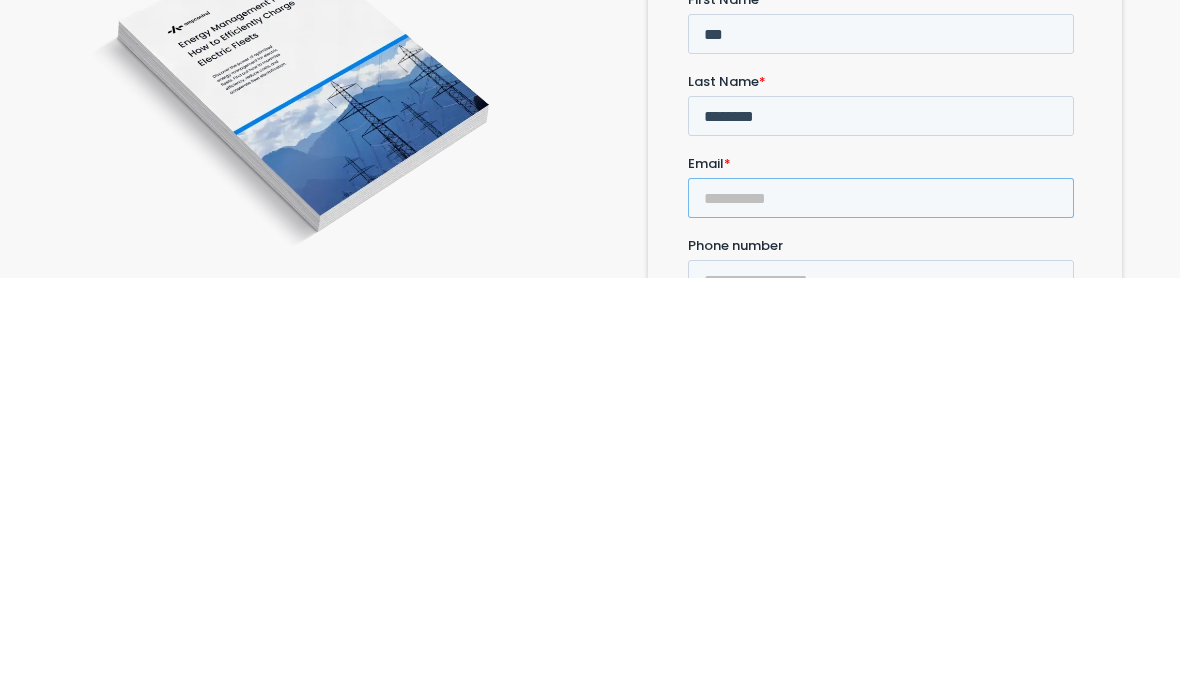 click on "Email *" at bounding box center (880, 199) 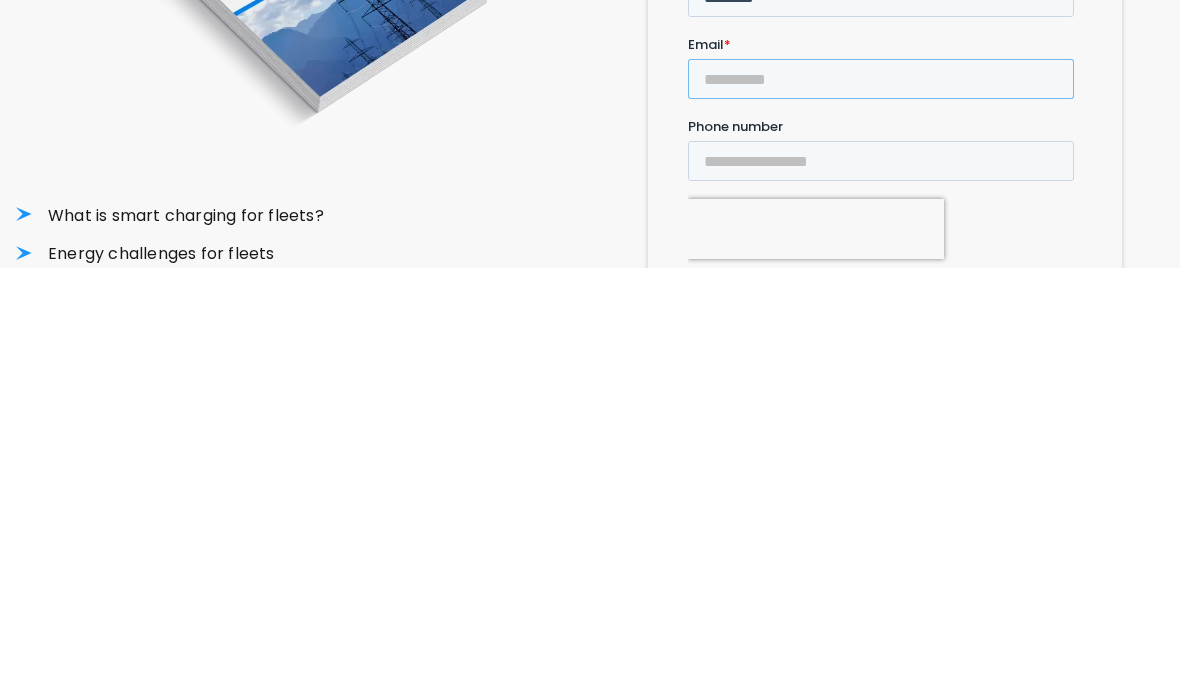 scroll, scrollTop: 172, scrollLeft: 0, axis: vertical 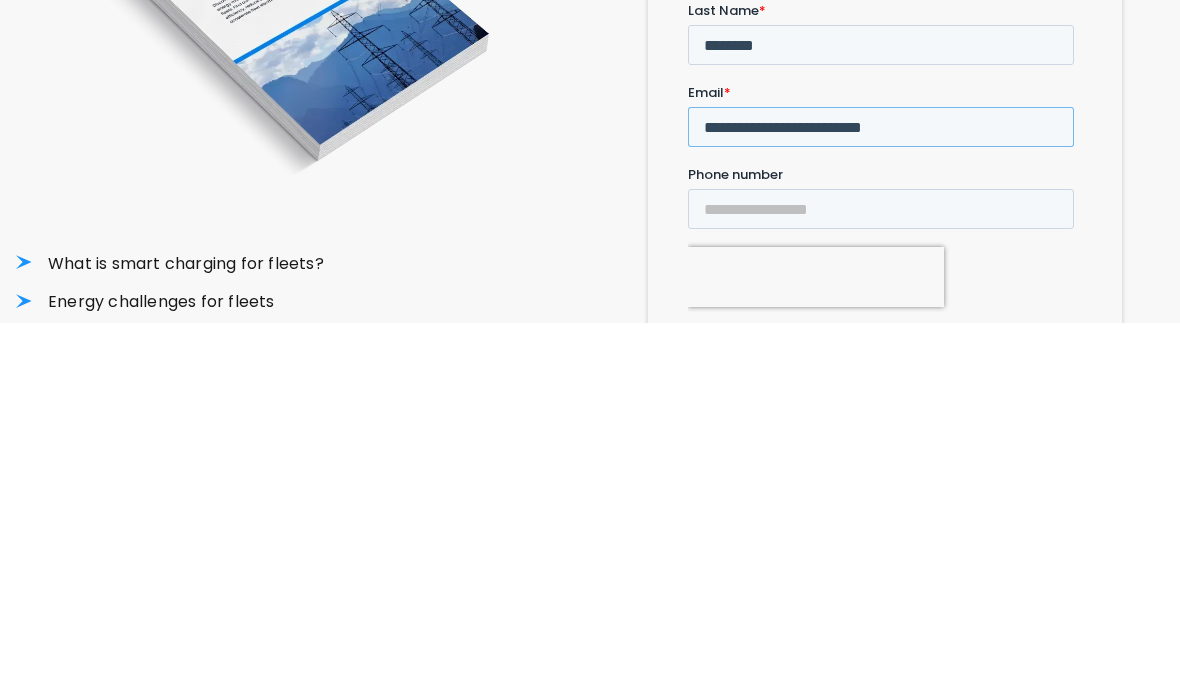 type on "**********" 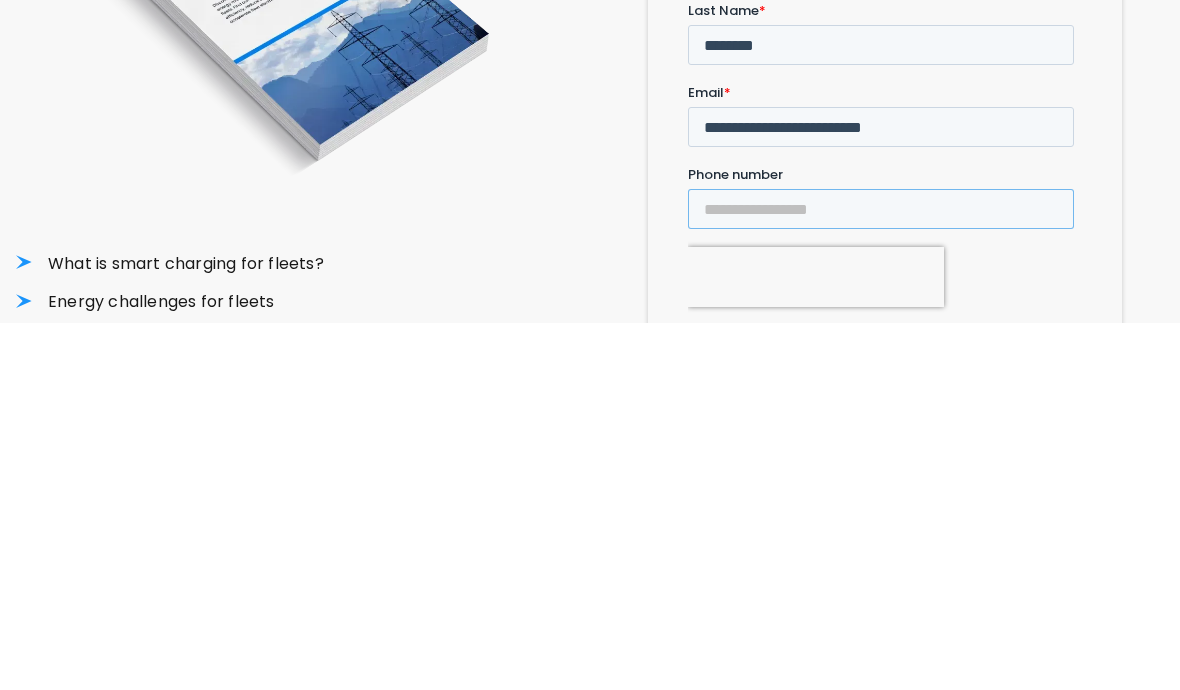 click on "Phone number" at bounding box center (880, 210) 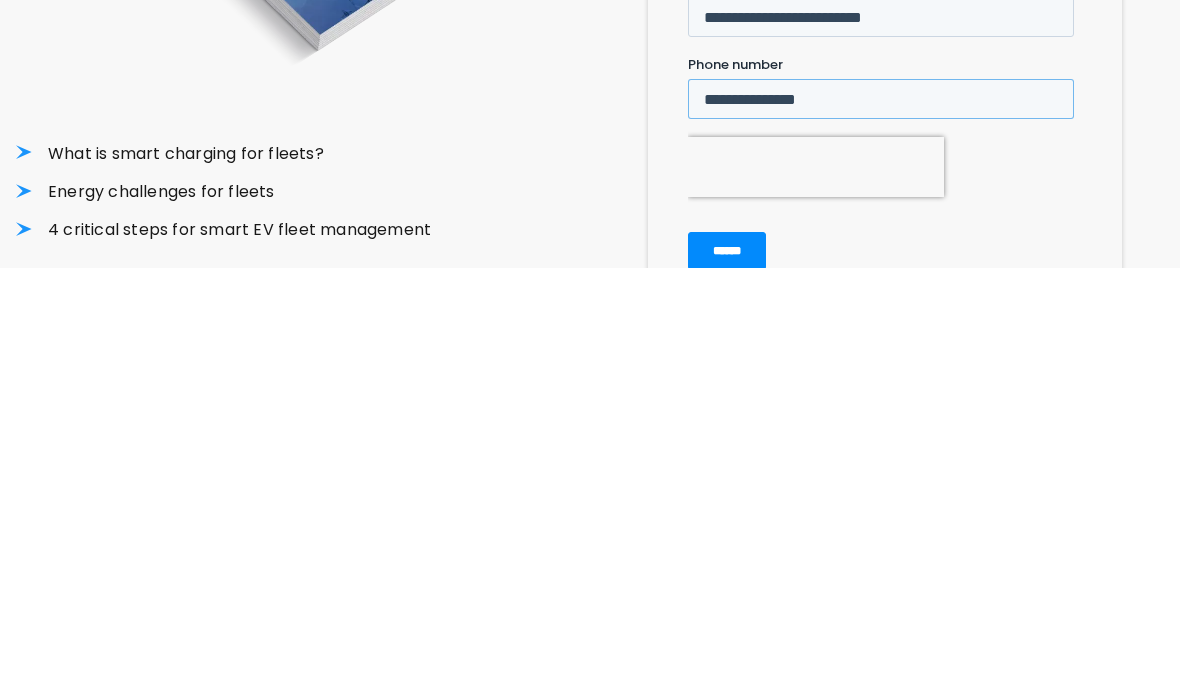 scroll, scrollTop: 233, scrollLeft: 0, axis: vertical 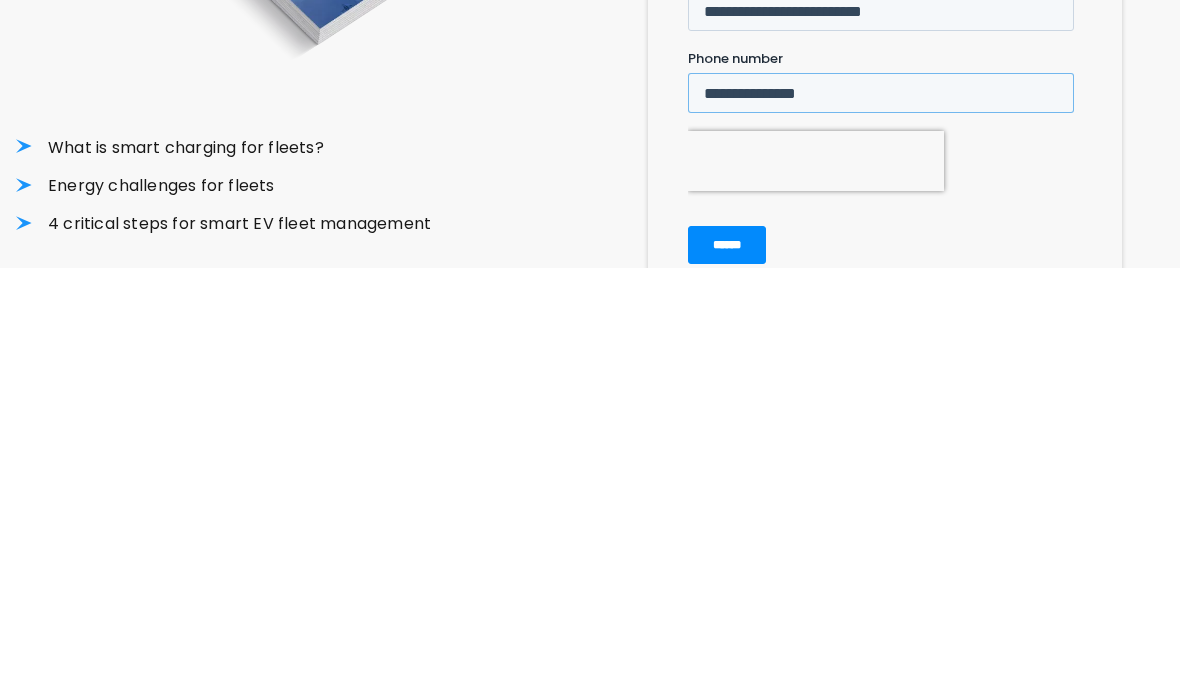 type on "**********" 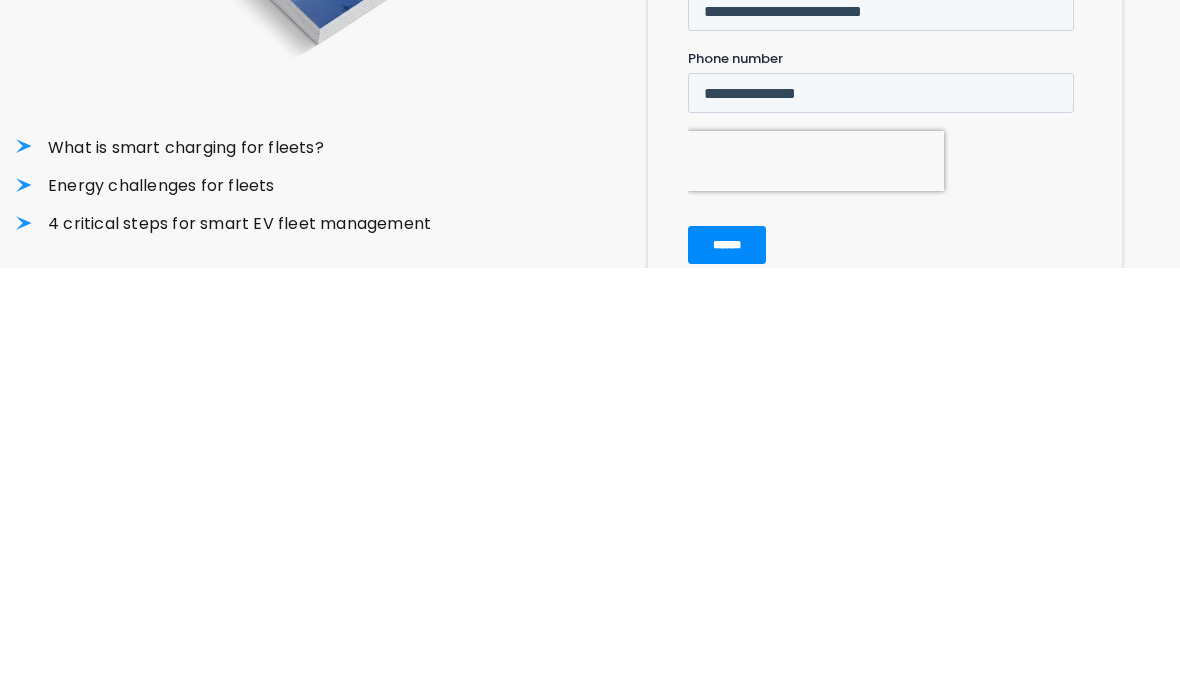 click on "******" at bounding box center [726, 246] 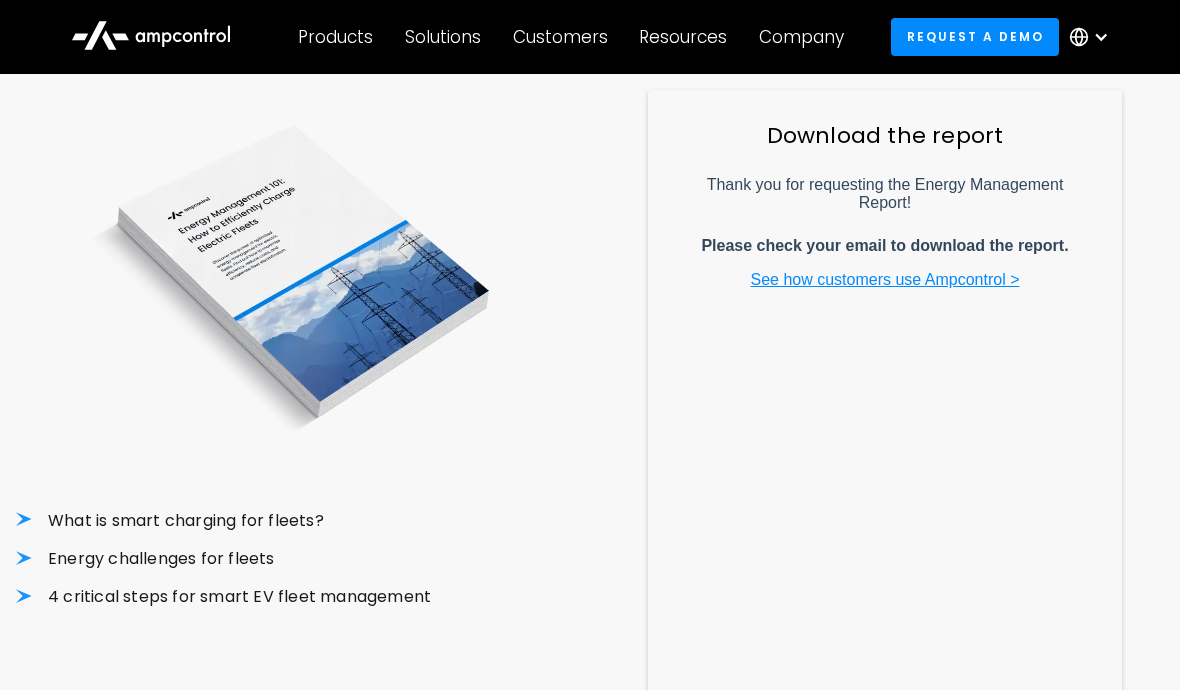 scroll, scrollTop: 282, scrollLeft: 0, axis: vertical 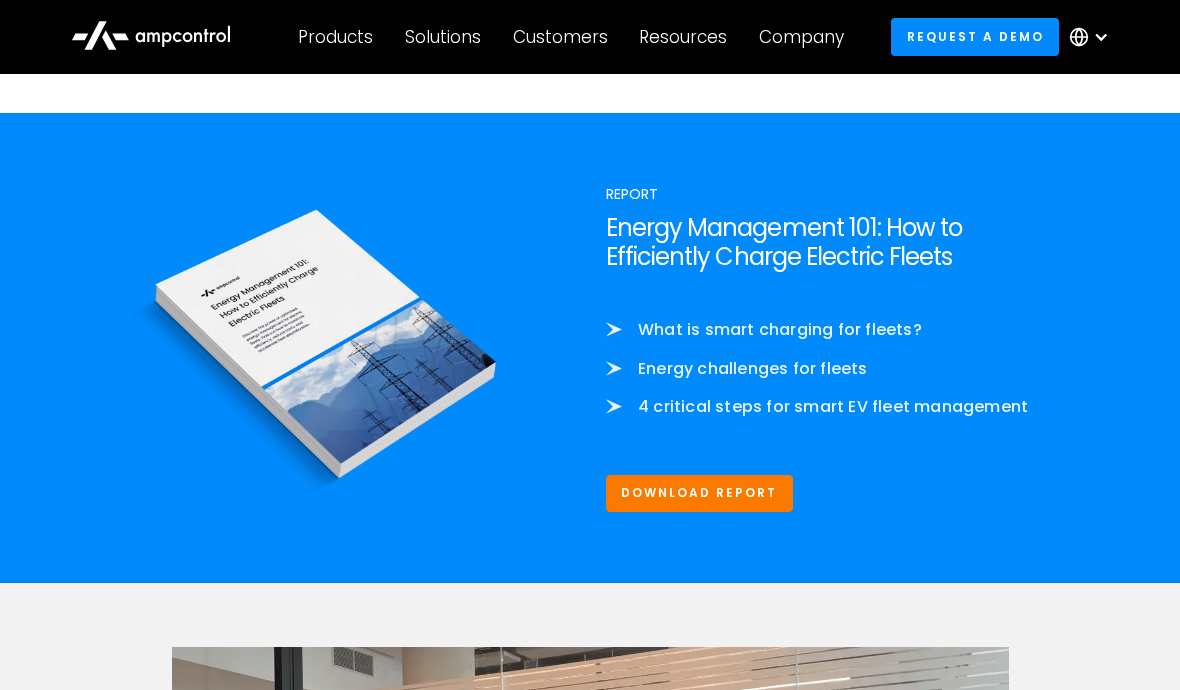 click on "Download Report" at bounding box center [699, 493] 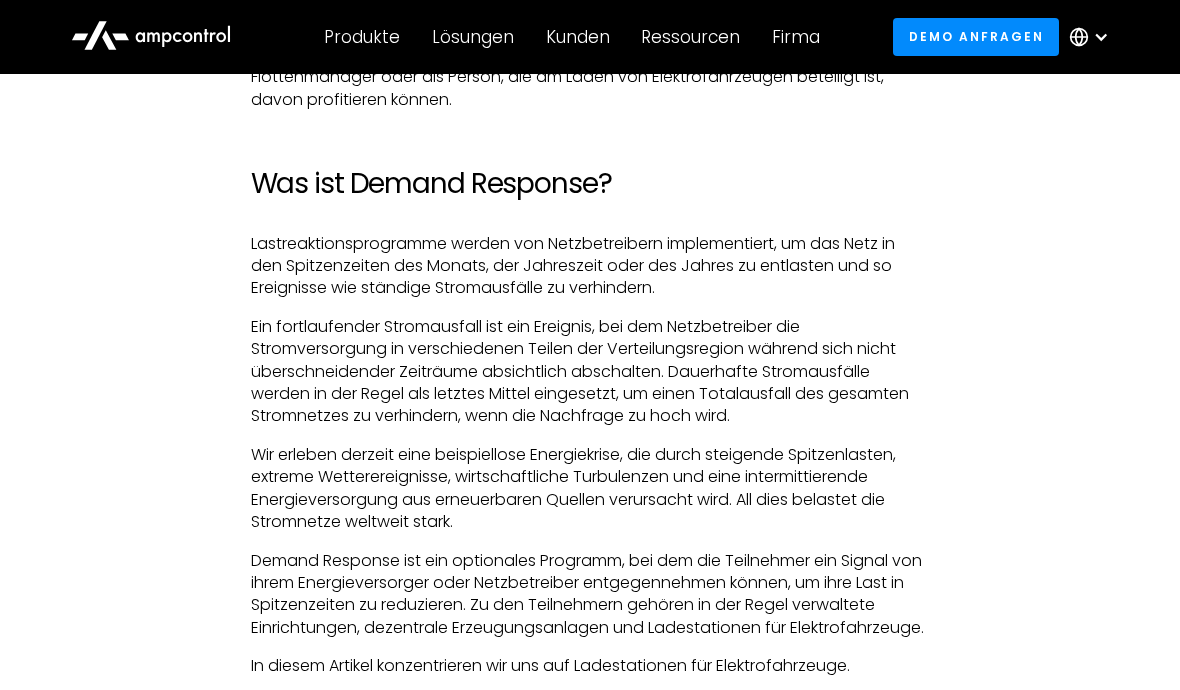 scroll, scrollTop: 1243, scrollLeft: 0, axis: vertical 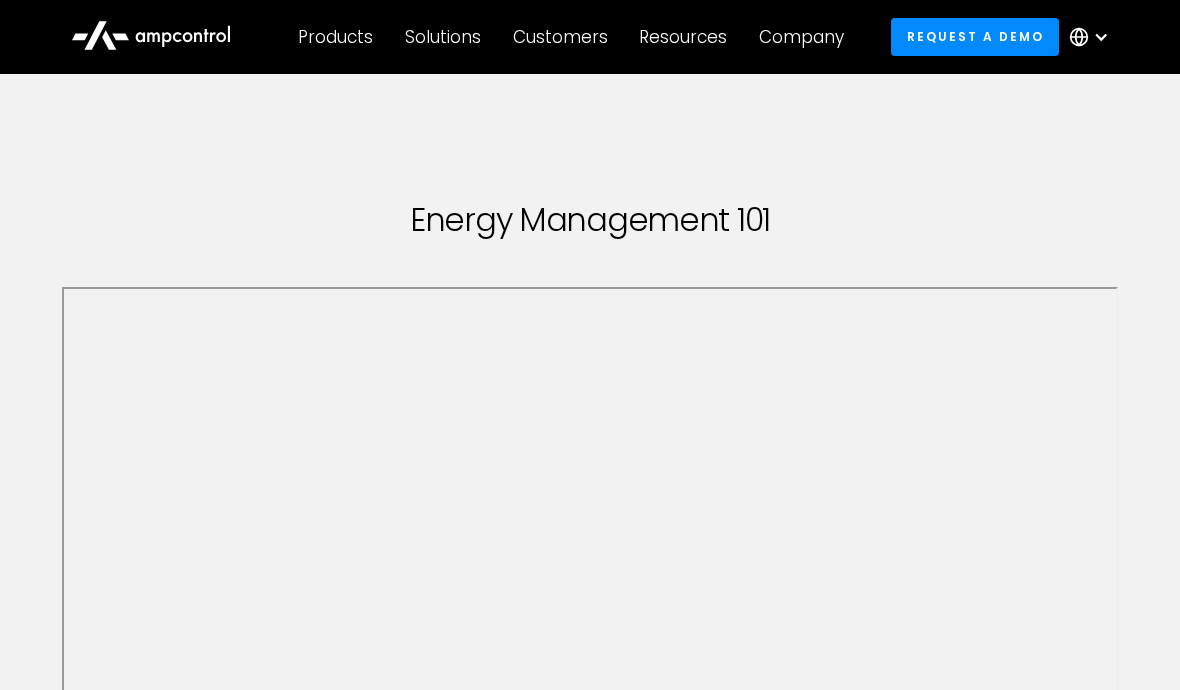 click on "Energy Management 101" at bounding box center [590, 220] 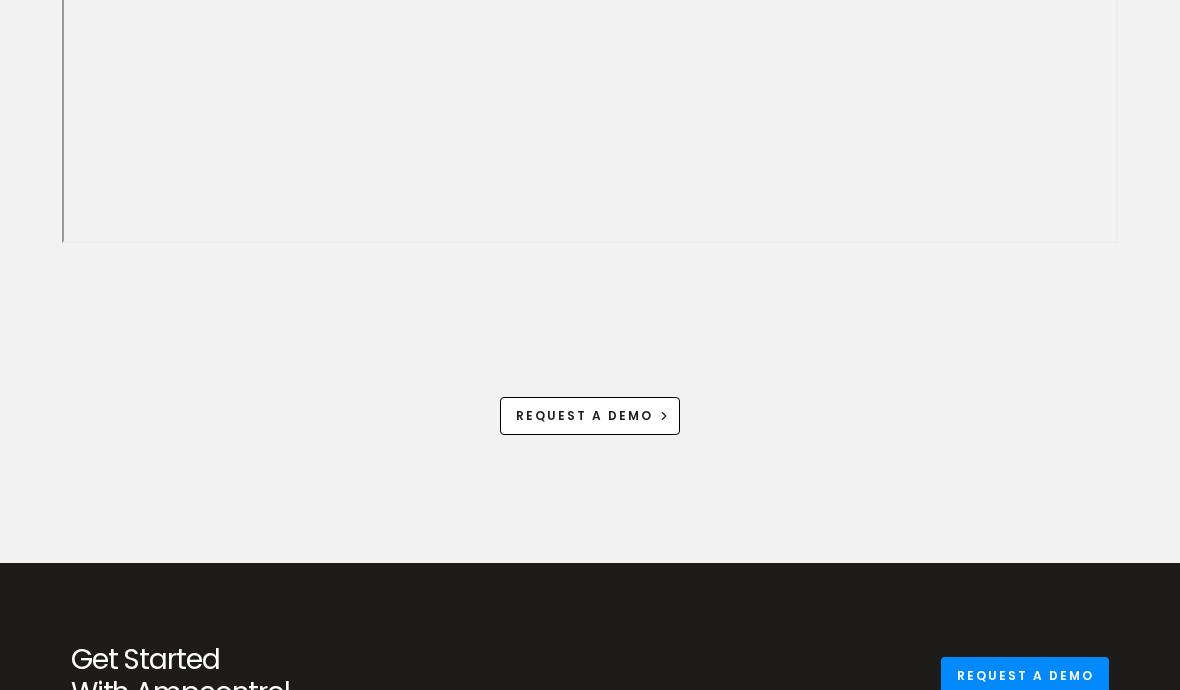 scroll, scrollTop: 1046, scrollLeft: 0, axis: vertical 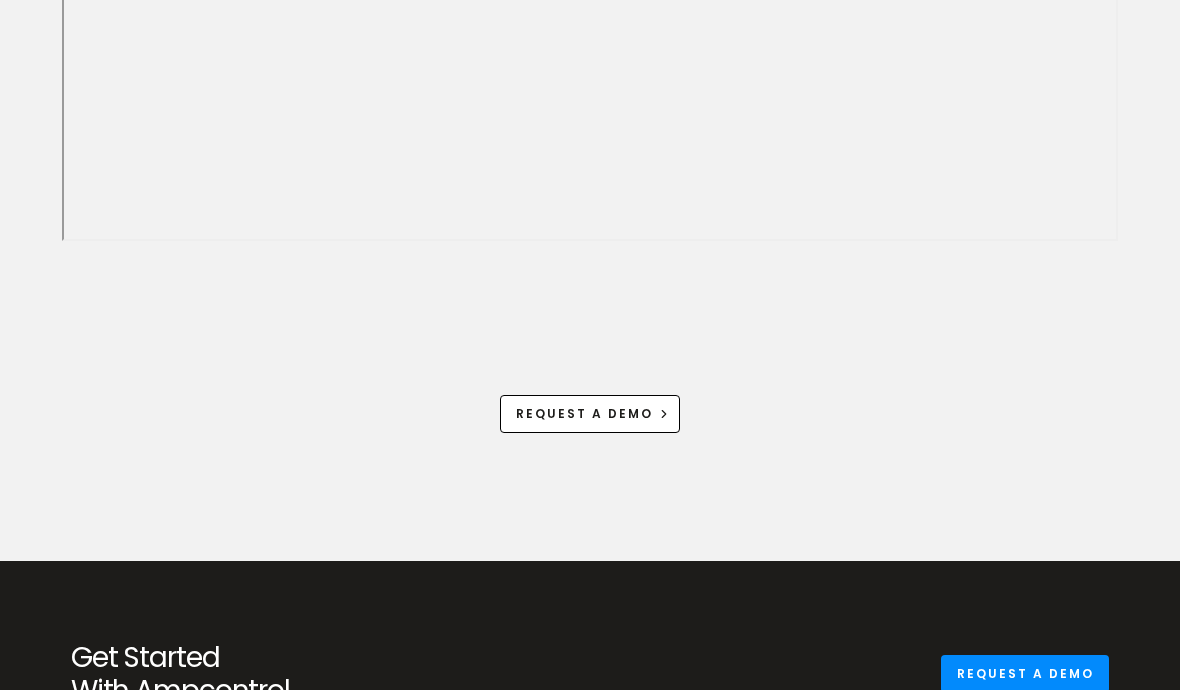 click on "Request a demo" at bounding box center (584, 414) 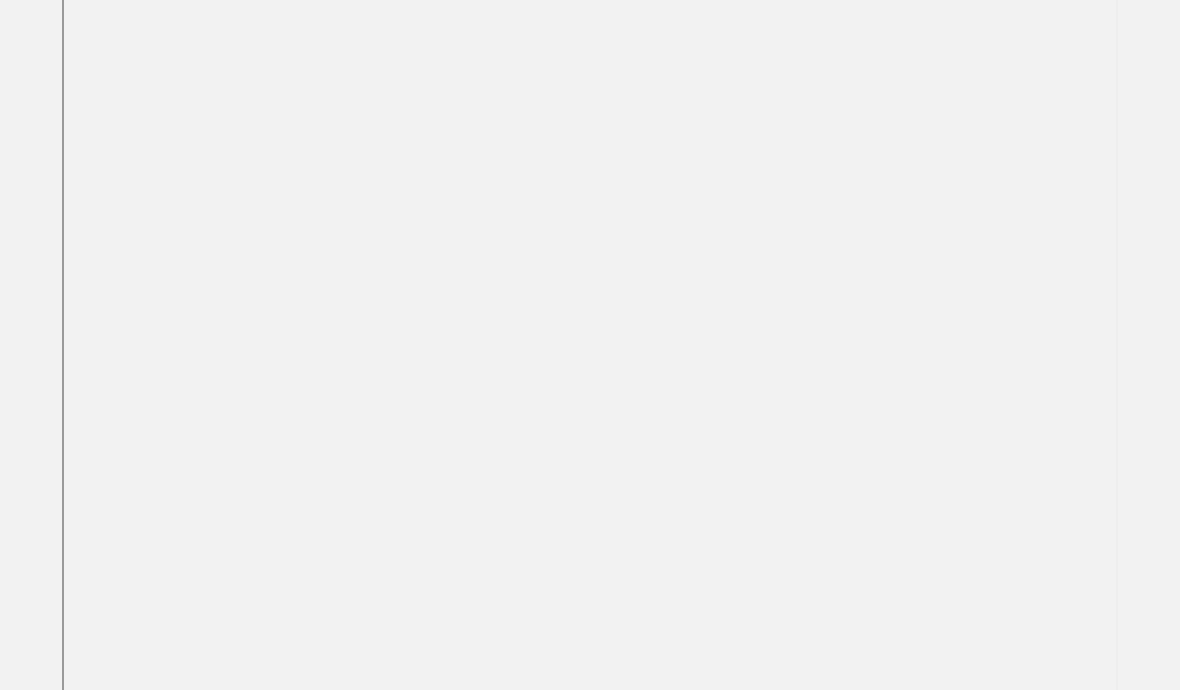 scroll, scrollTop: 0, scrollLeft: 0, axis: both 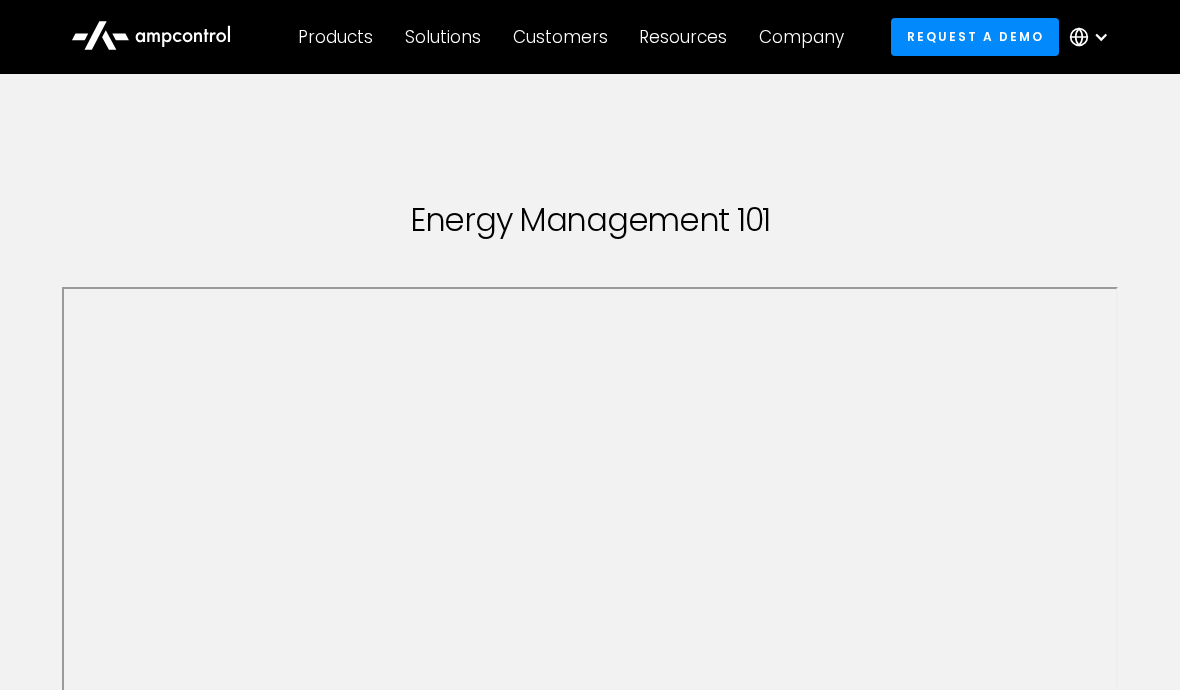 click on "Products" at bounding box center (335, 37) 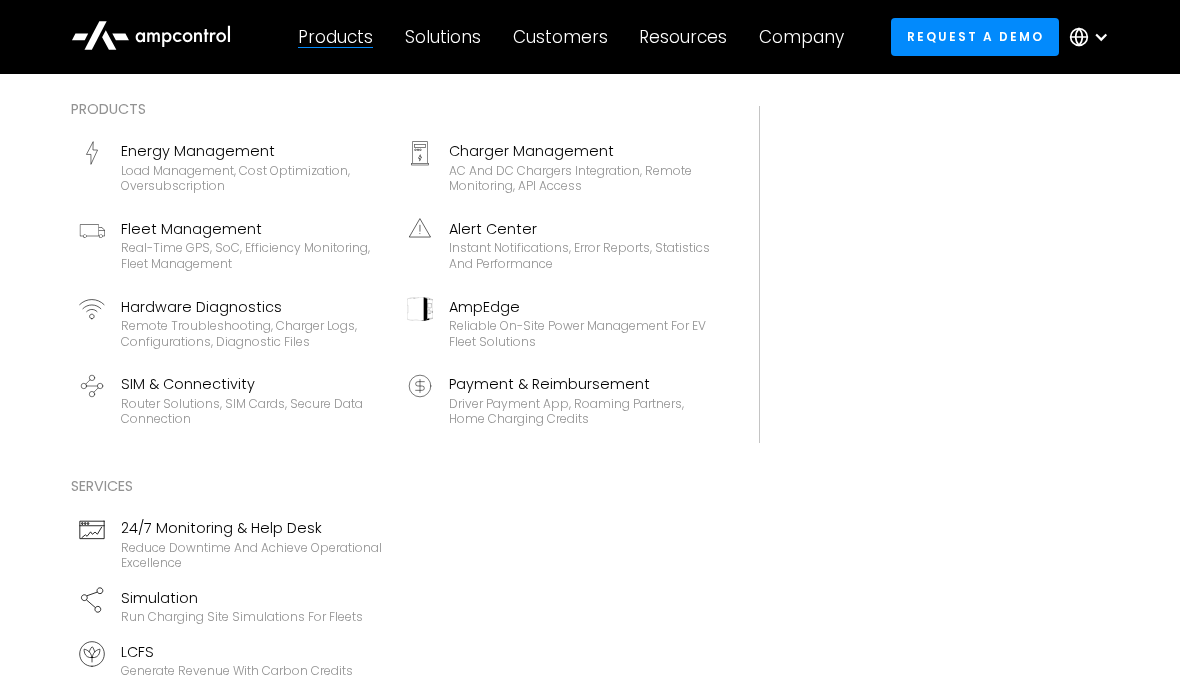 click on "Solutions" at bounding box center [443, 37] 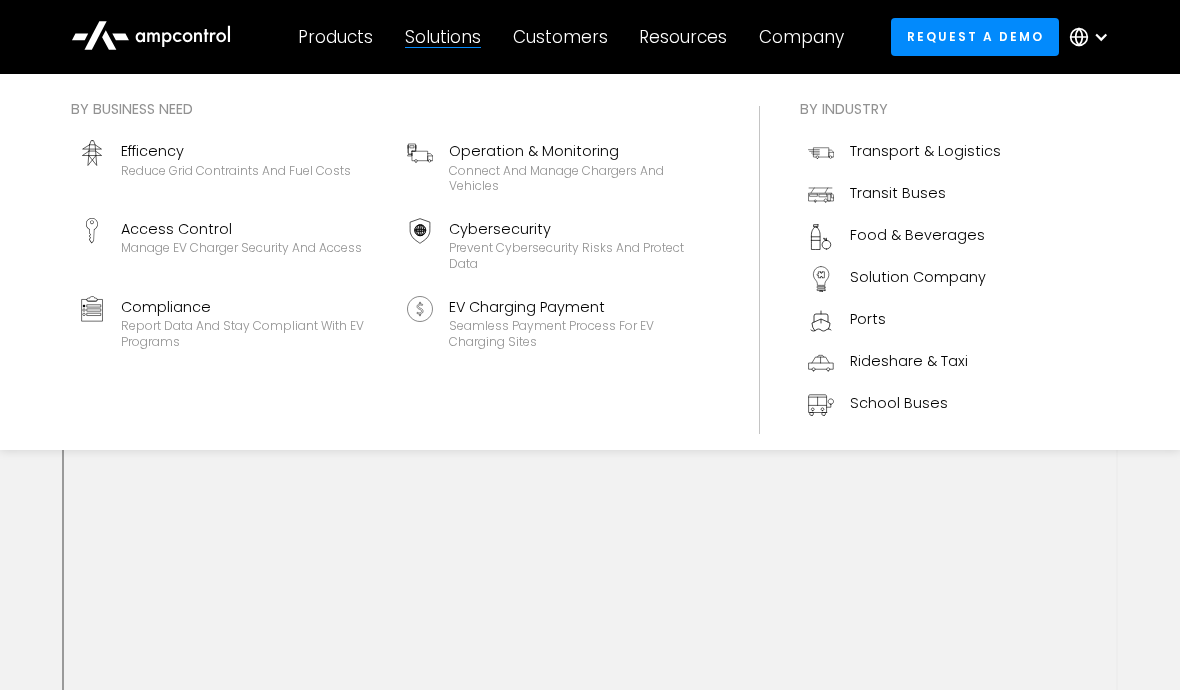 click on "Customers" at bounding box center (560, 37) 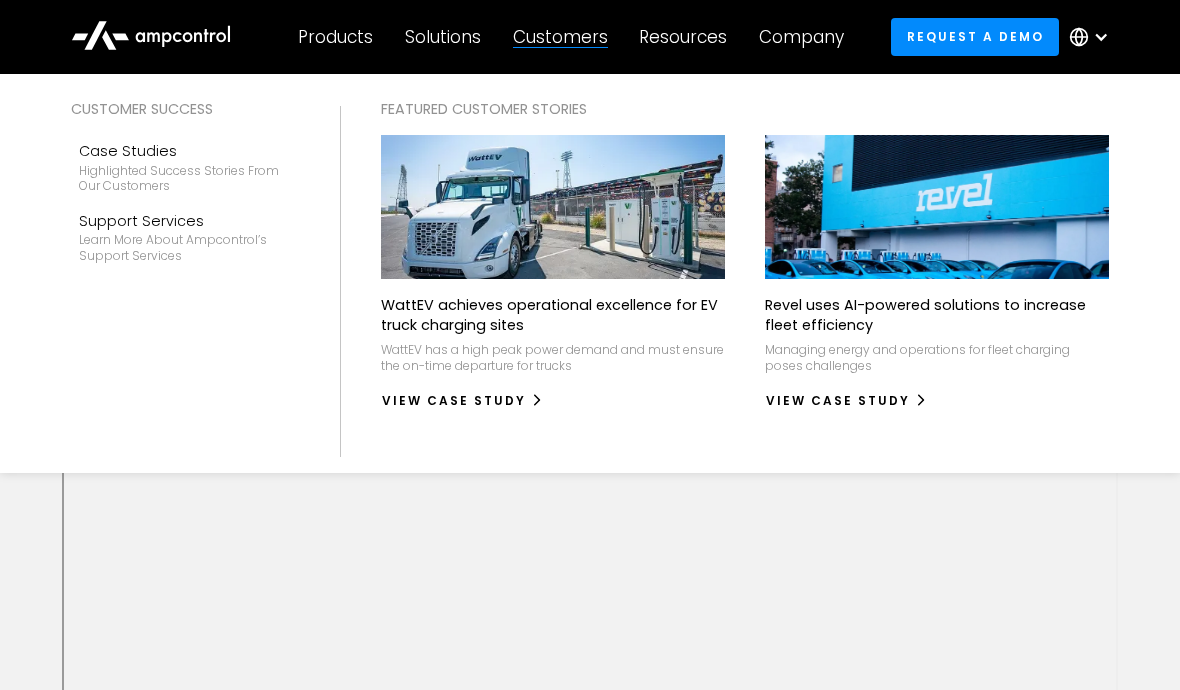 click on "Highlighted success stories From Our Customers" at bounding box center (186, 178) 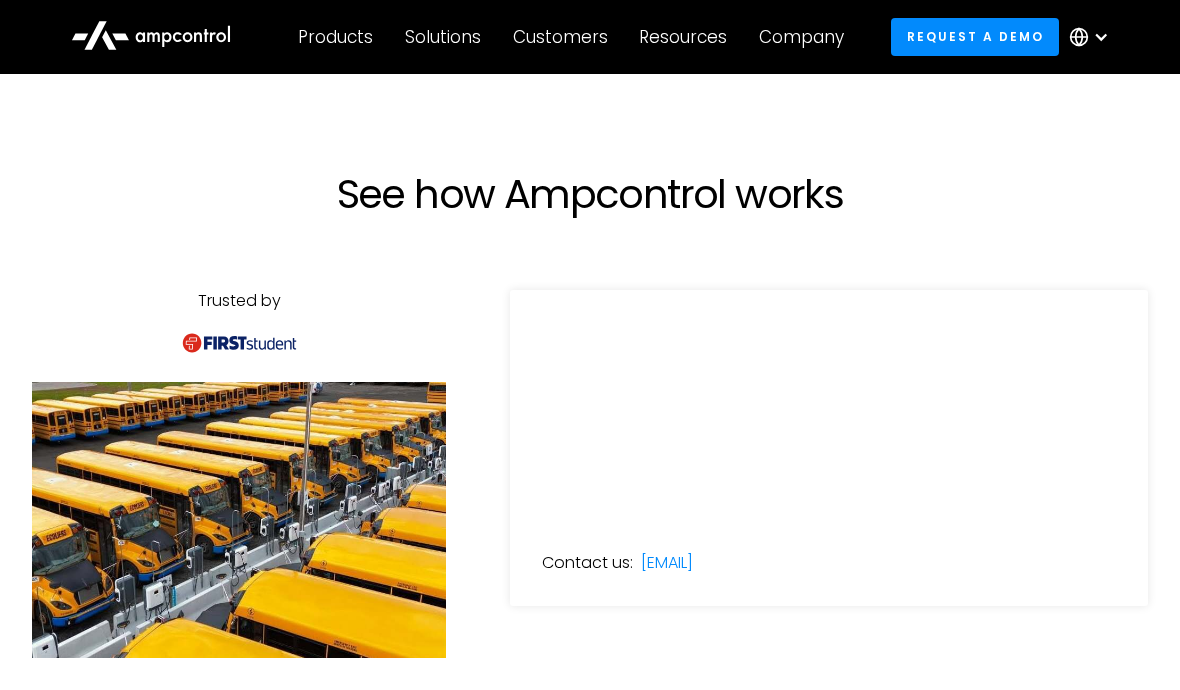 scroll, scrollTop: 0, scrollLeft: 0, axis: both 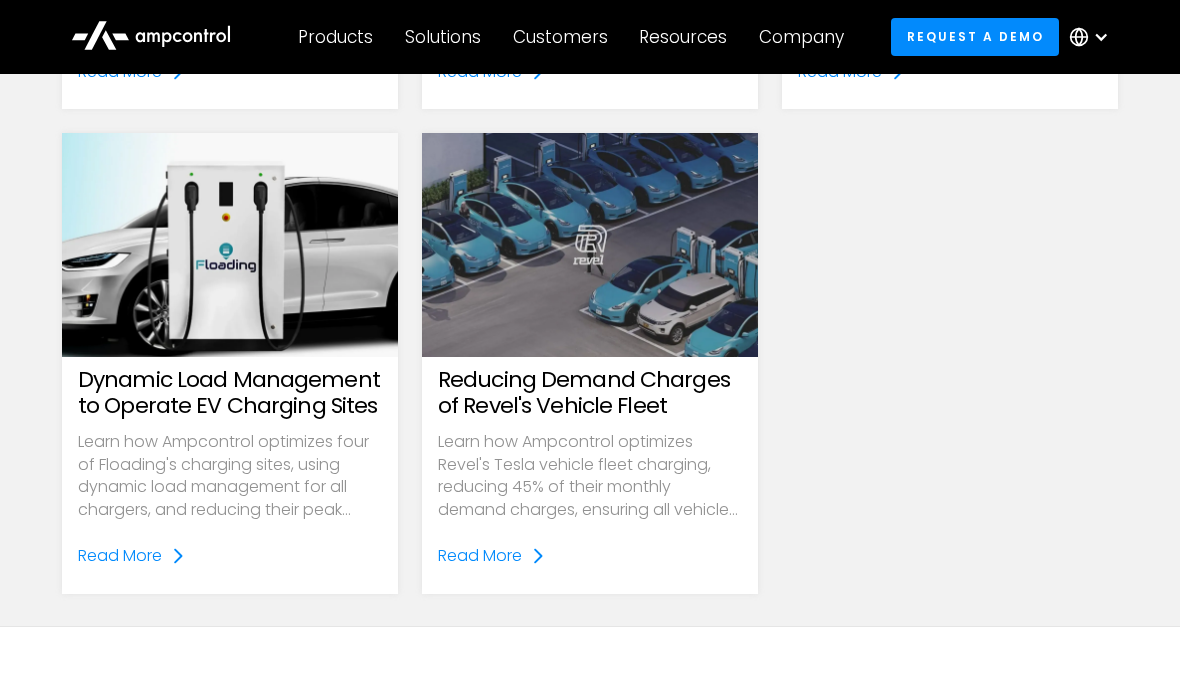 click on "Read More" at bounding box center (120, 556) 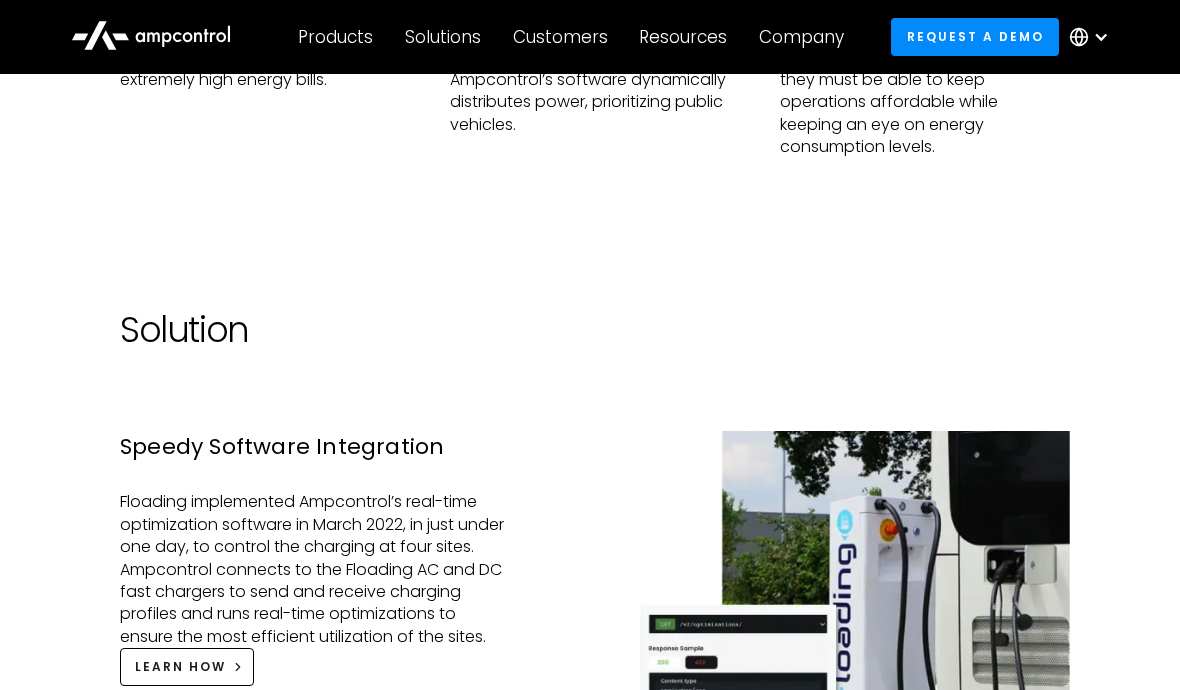 scroll, scrollTop: 2041, scrollLeft: 0, axis: vertical 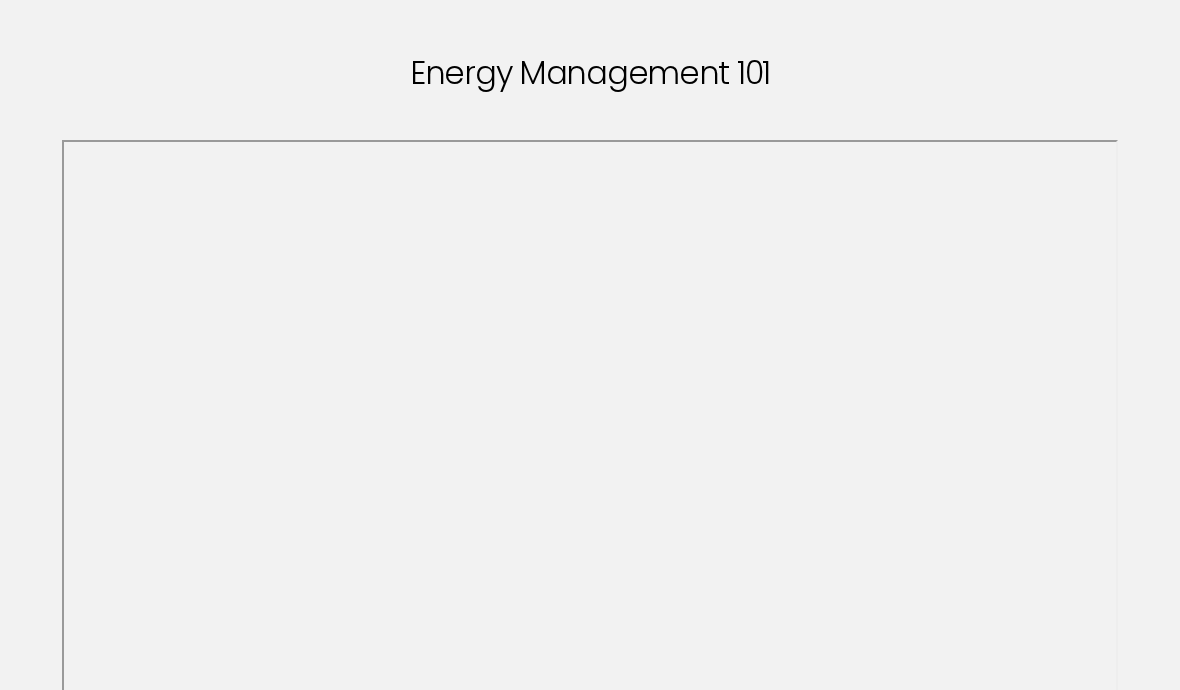 click on "Energy Management 101" at bounding box center (590, 73) 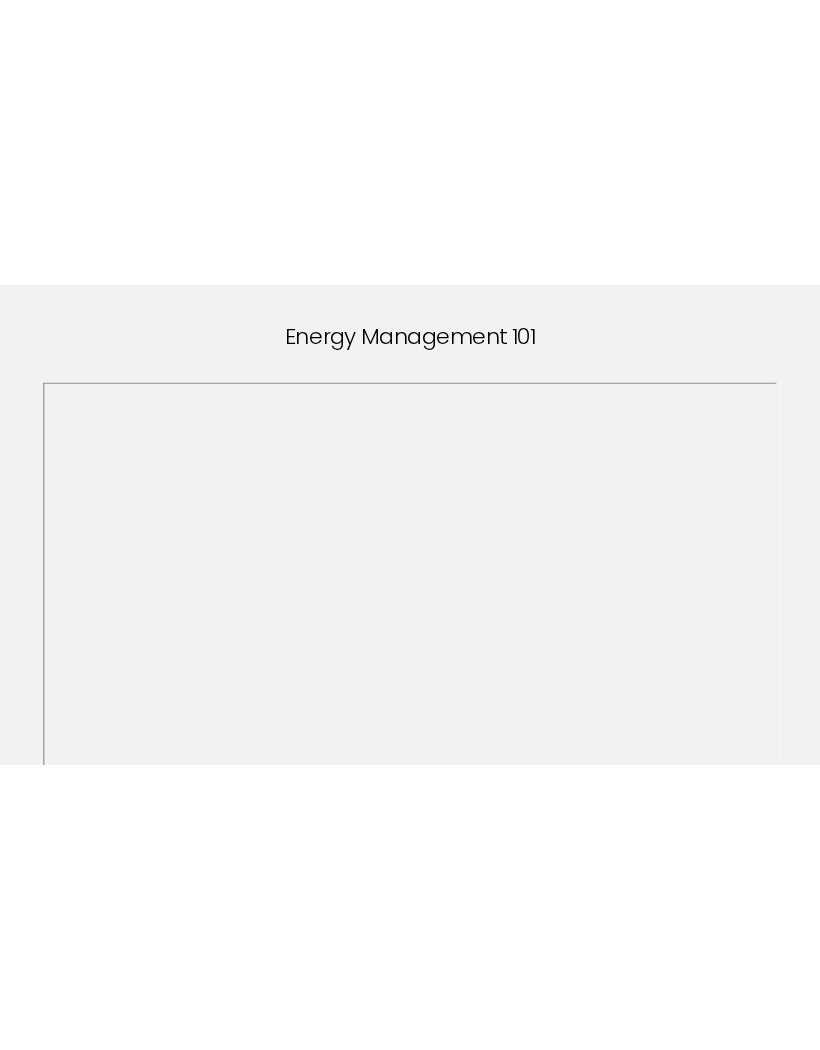 scroll, scrollTop: 0, scrollLeft: 0, axis: both 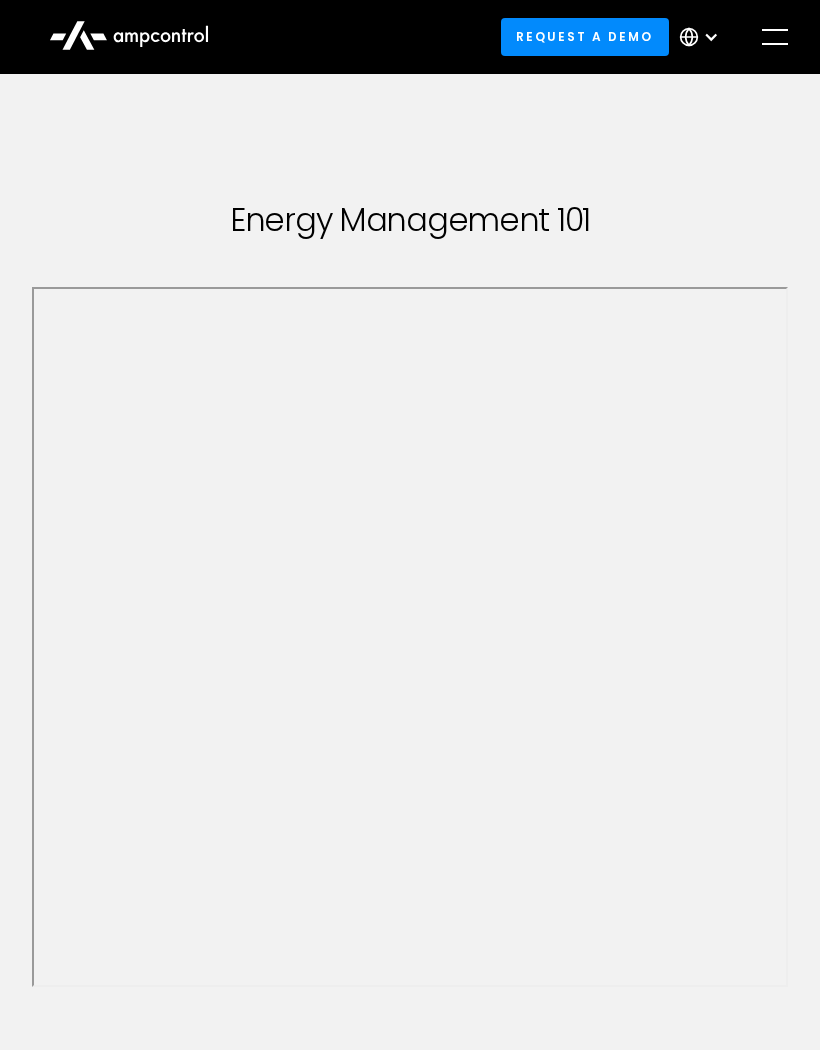 click at bounding box center [704, 37] 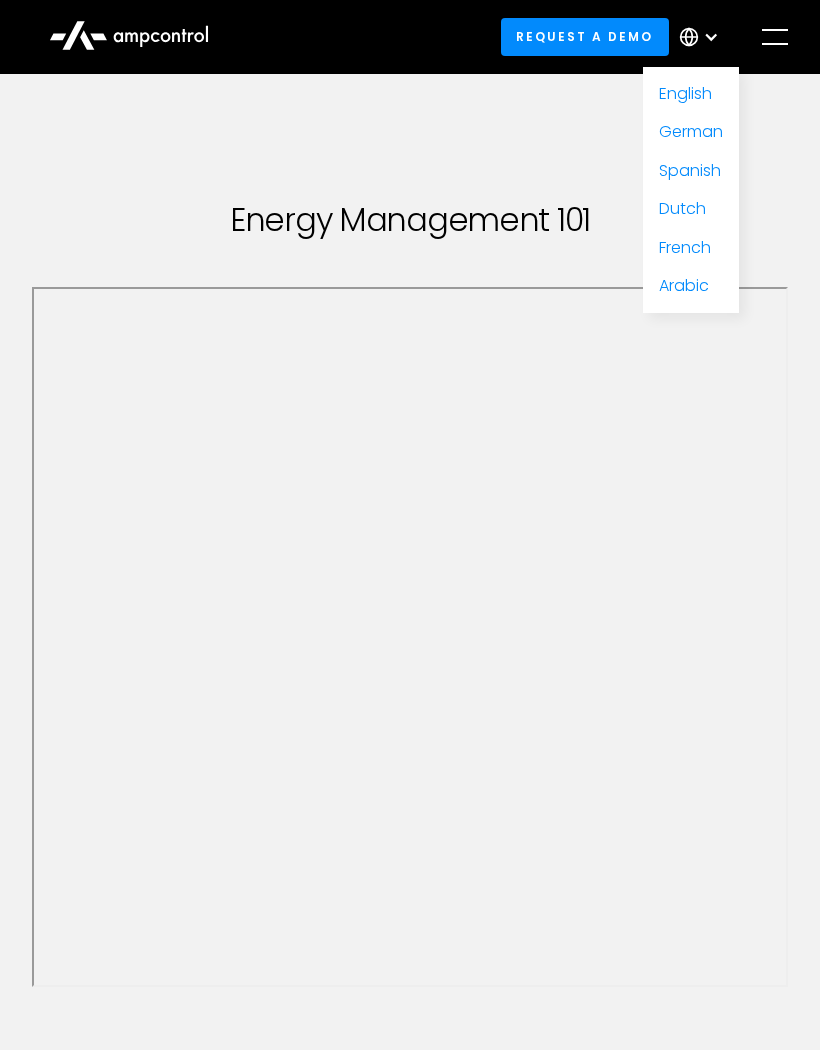 click on "German" at bounding box center [691, 131] 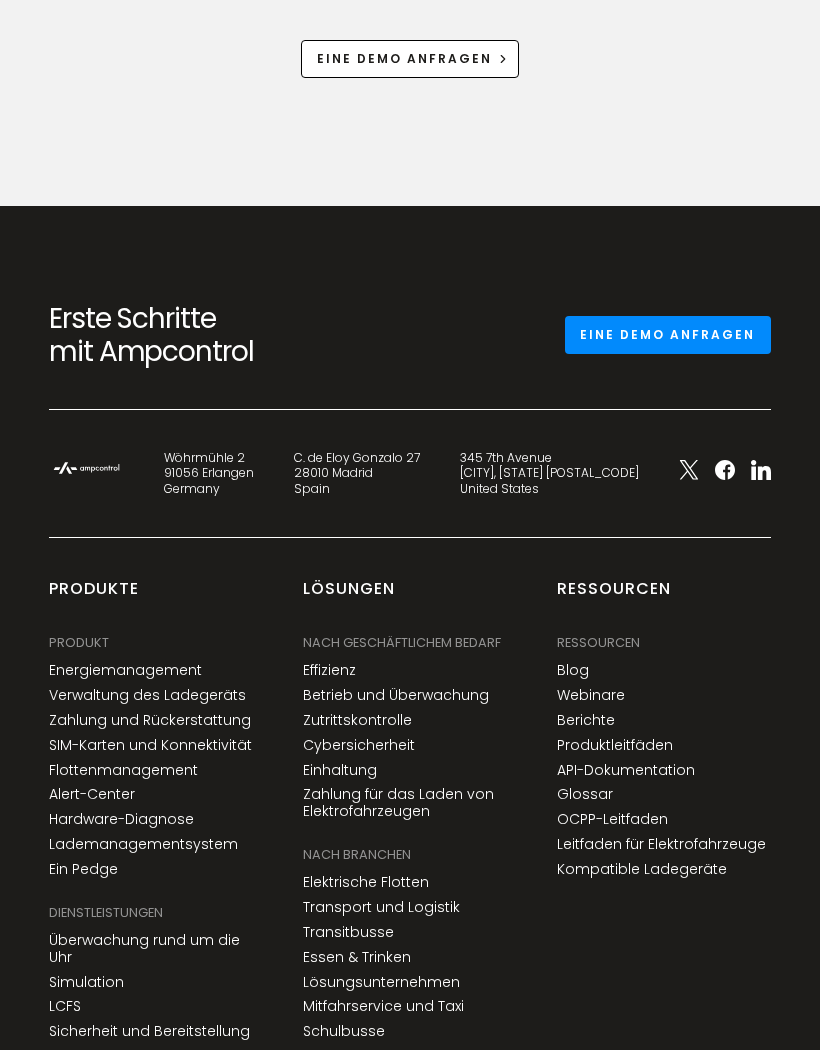 scroll, scrollTop: 1103, scrollLeft: 0, axis: vertical 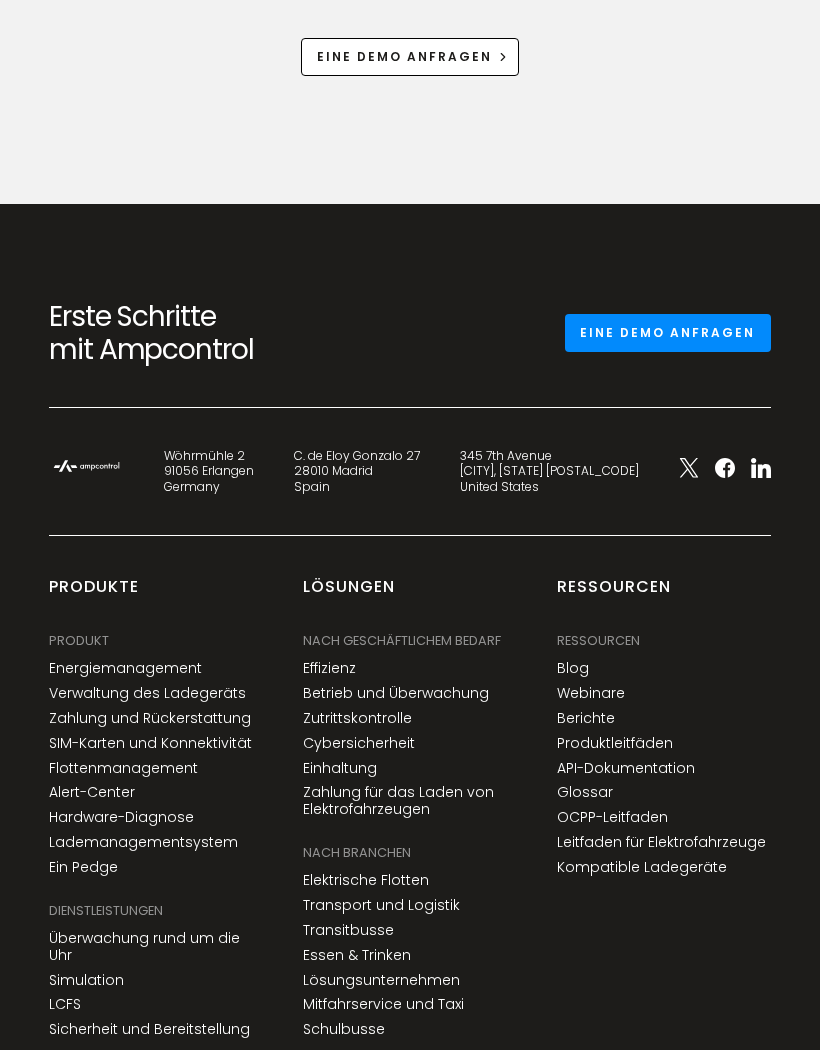 click on "Erste Schritte mit Ampcontrol" at bounding box center (219, 333) 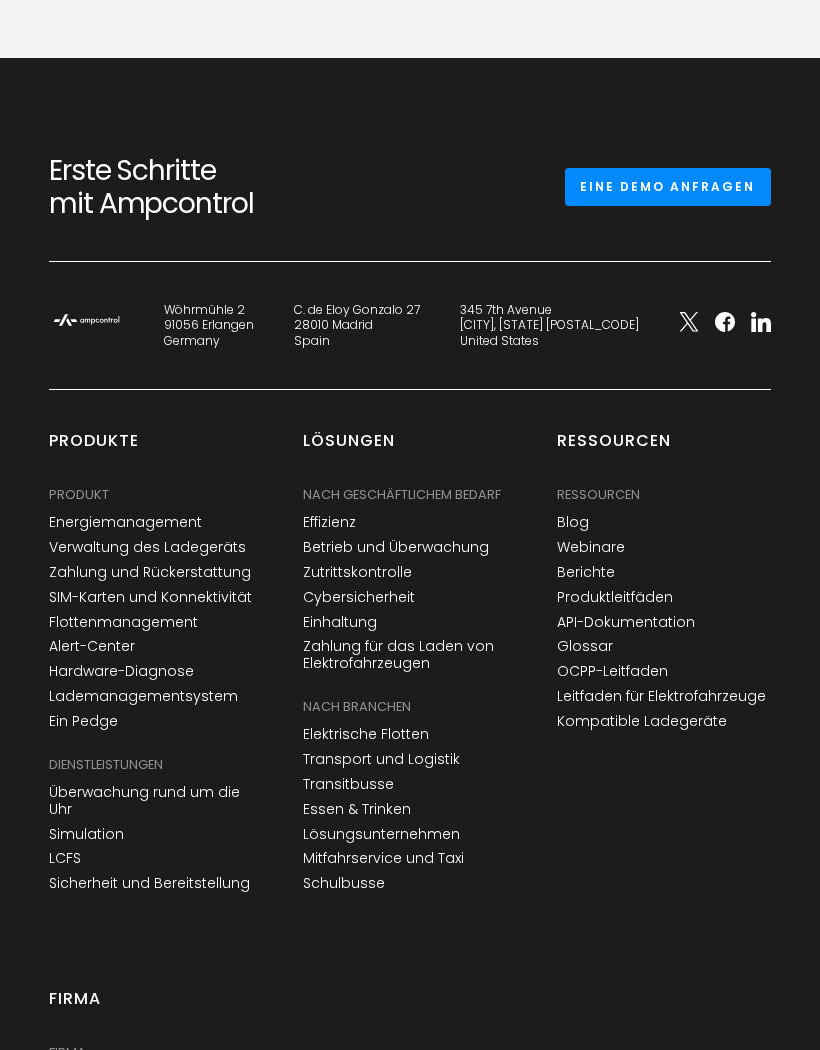 scroll, scrollTop: 1310, scrollLeft: 0, axis: vertical 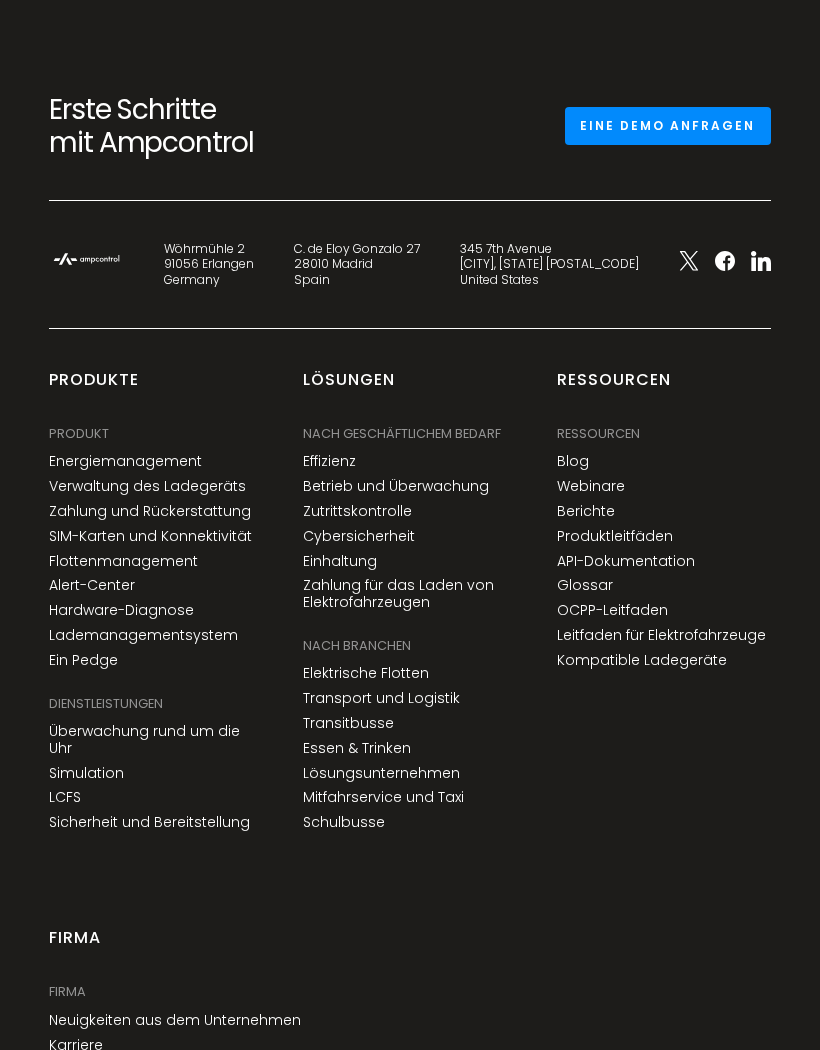 click on "API-Dokumentation" at bounding box center [626, 561] 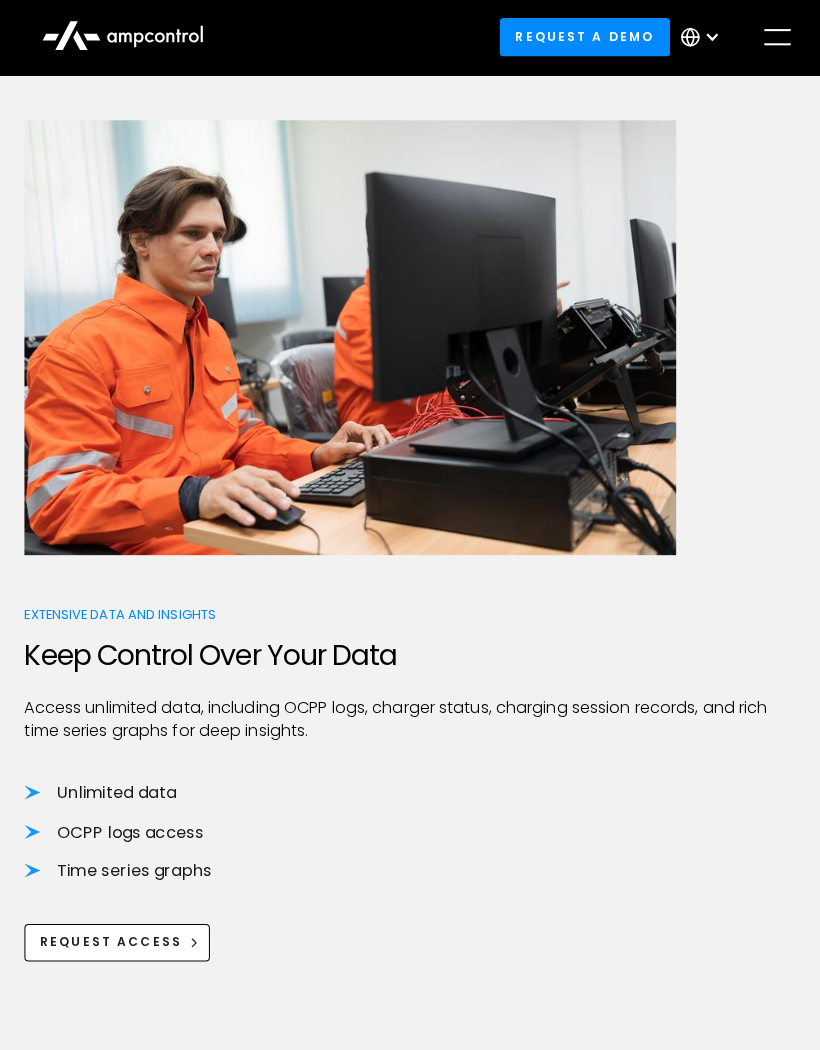 scroll, scrollTop: 2039, scrollLeft: 0, axis: vertical 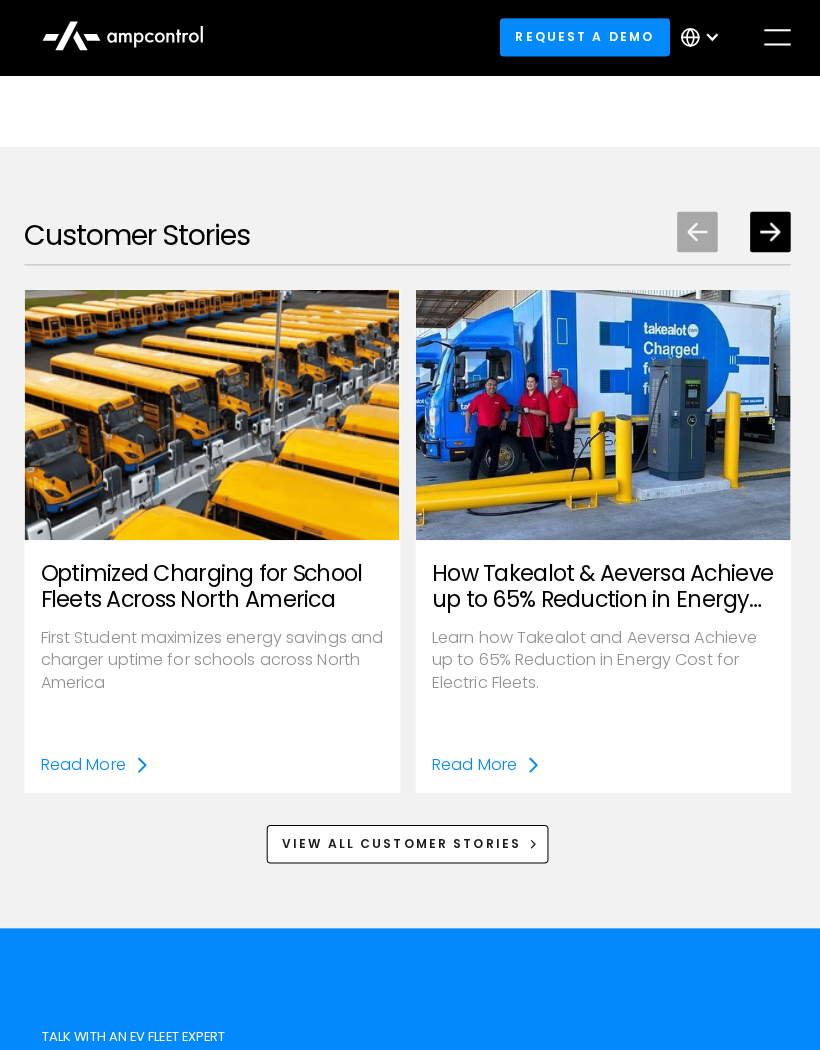 click on "Read More" at bounding box center (476, 755) 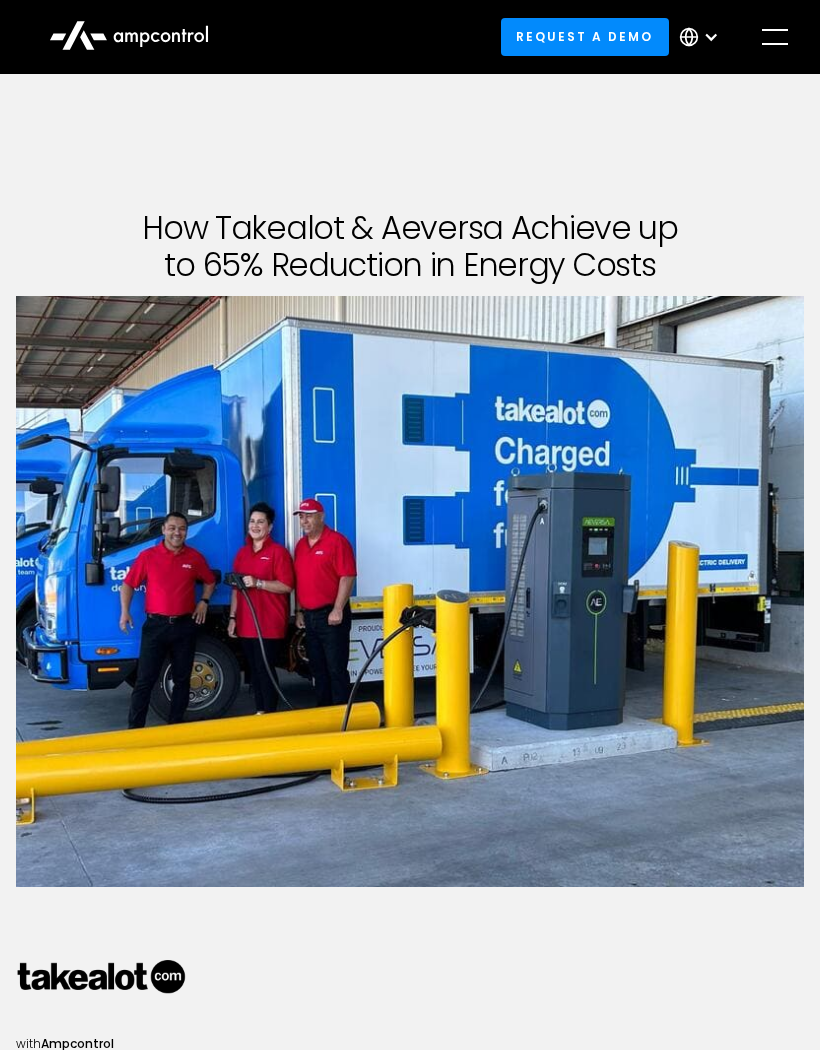 scroll, scrollTop: 0, scrollLeft: 0, axis: both 